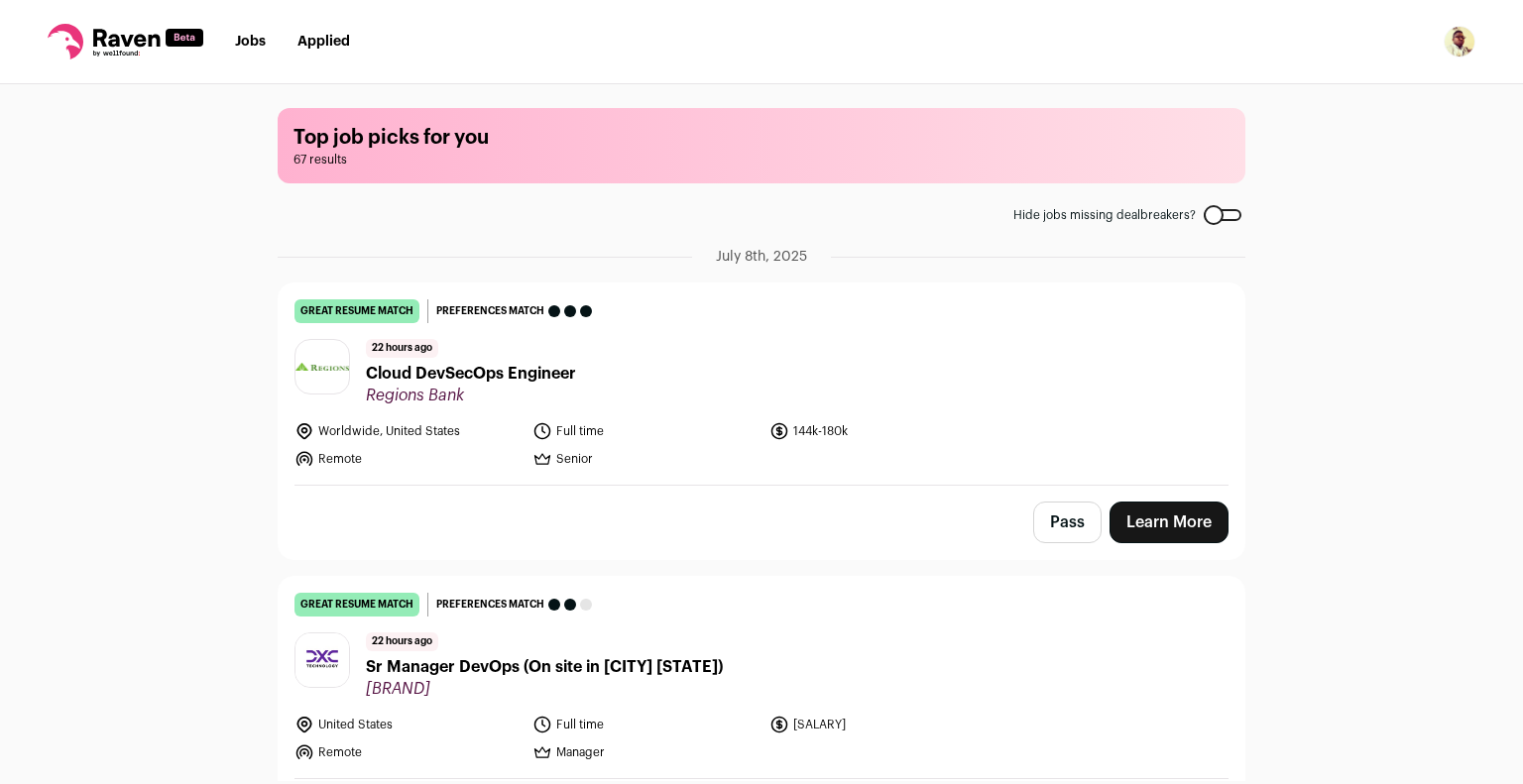 scroll, scrollTop: 0, scrollLeft: 0, axis: both 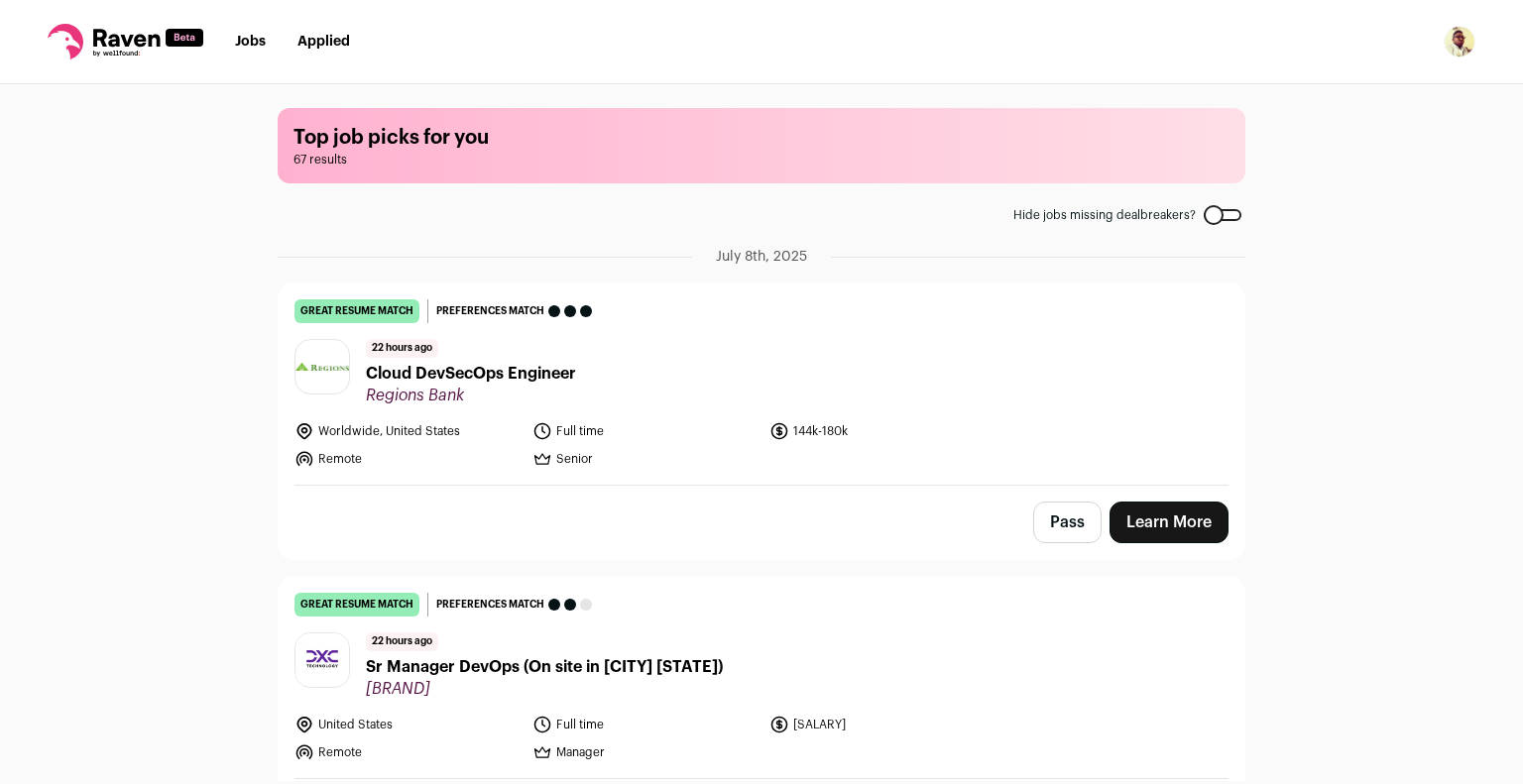 click on "Learn More" at bounding box center (1169, 522) 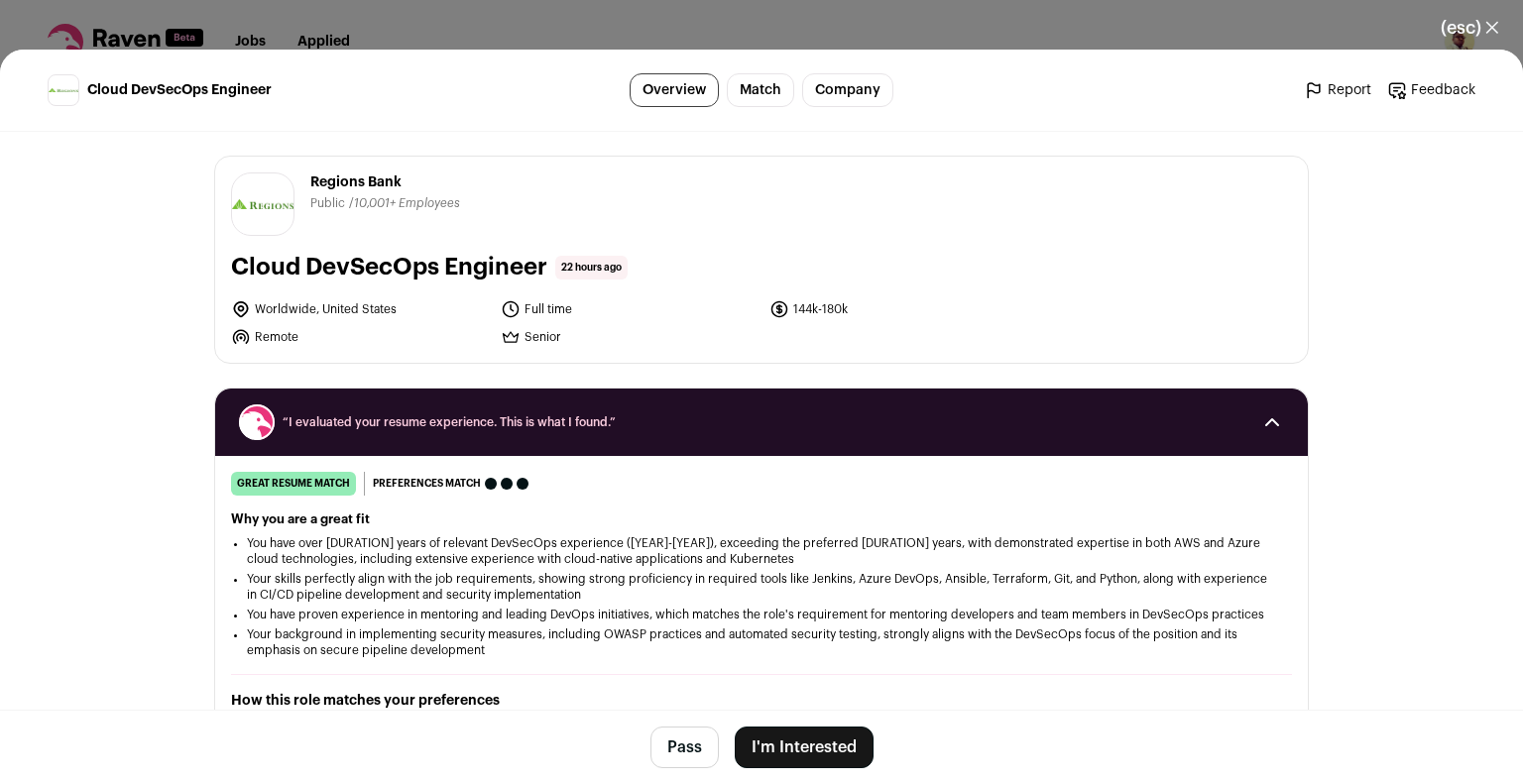 click on "I'm Interested" at bounding box center [804, 747] 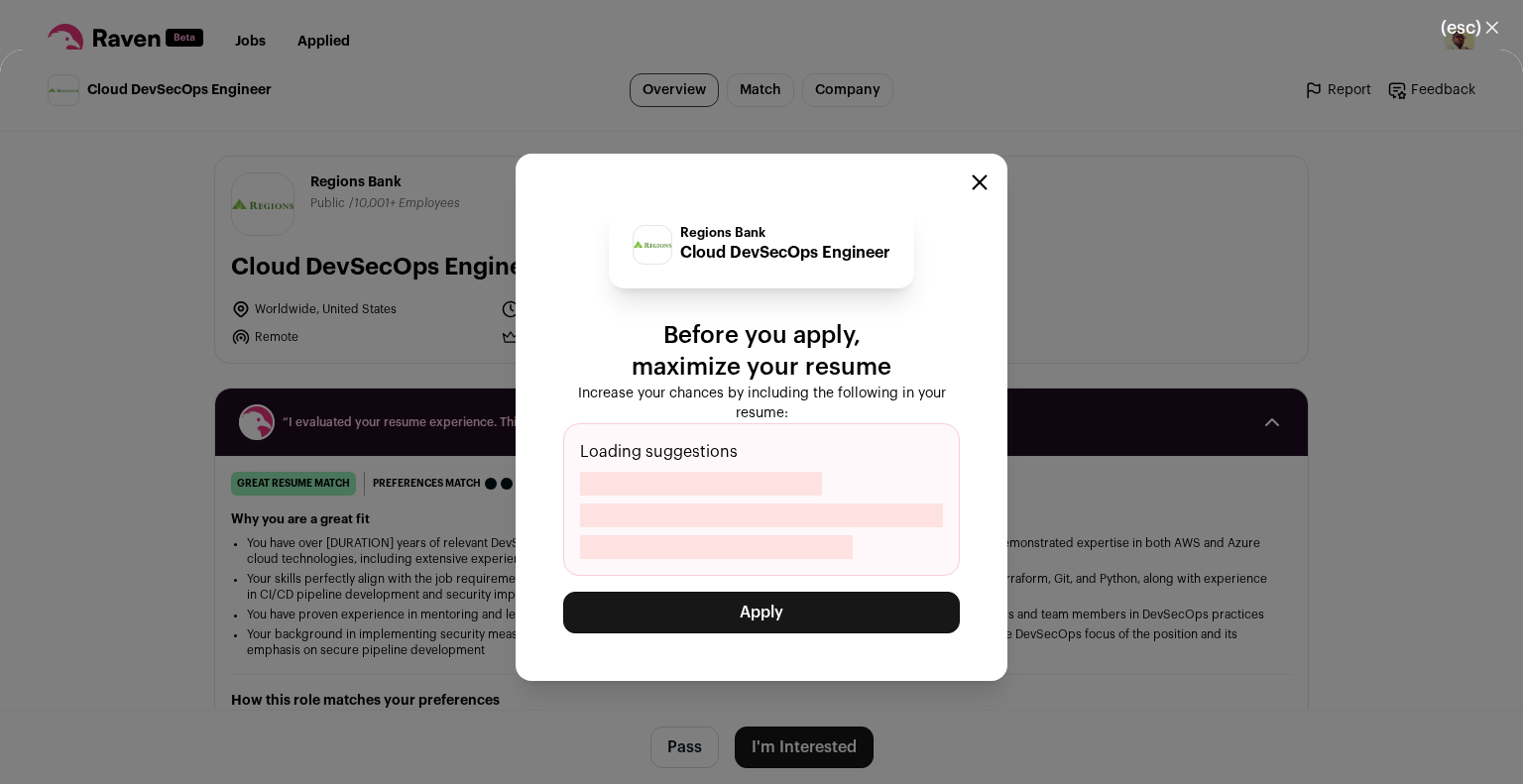 click on "Apply" at bounding box center [762, 613] 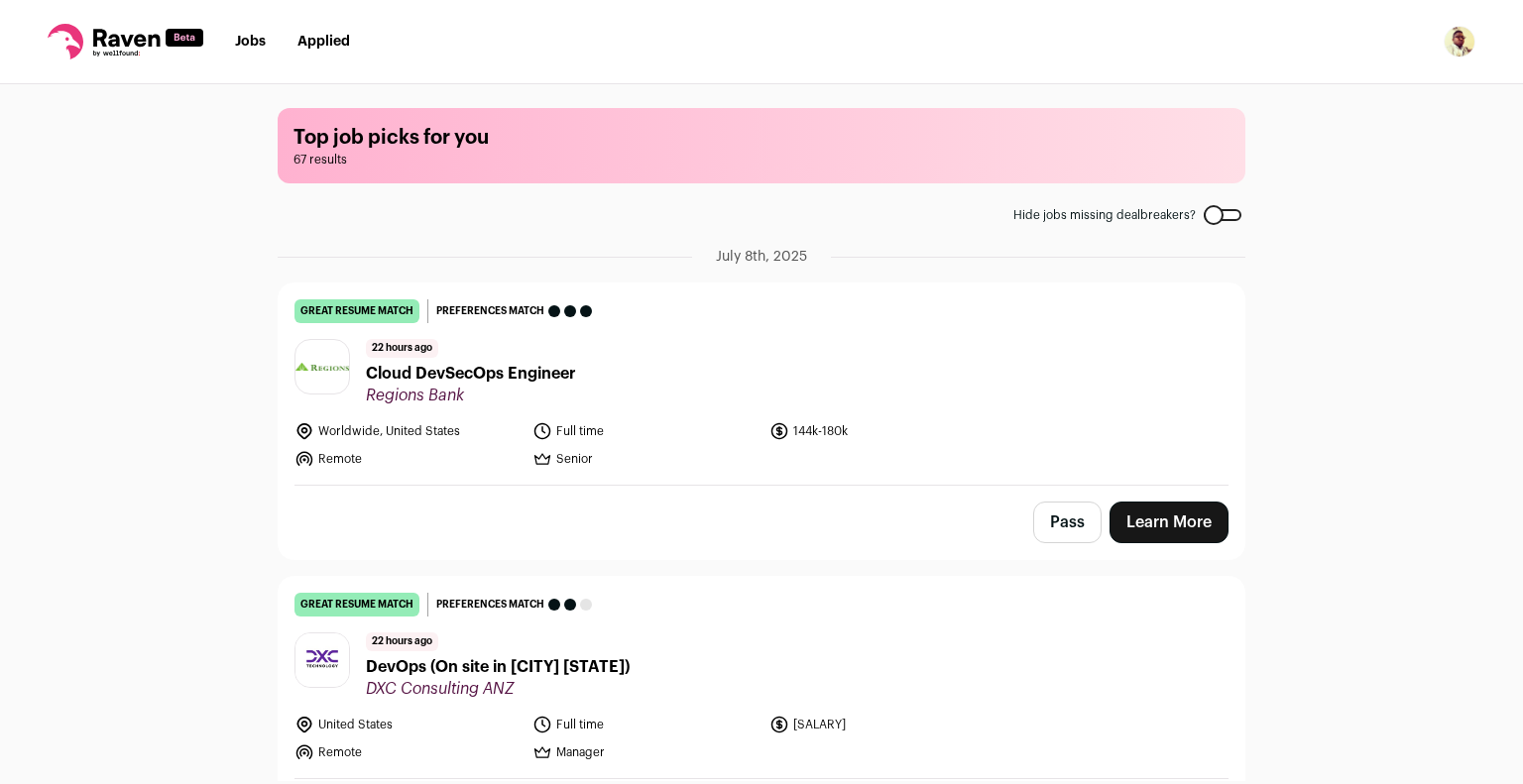 scroll, scrollTop: 0, scrollLeft: 0, axis: both 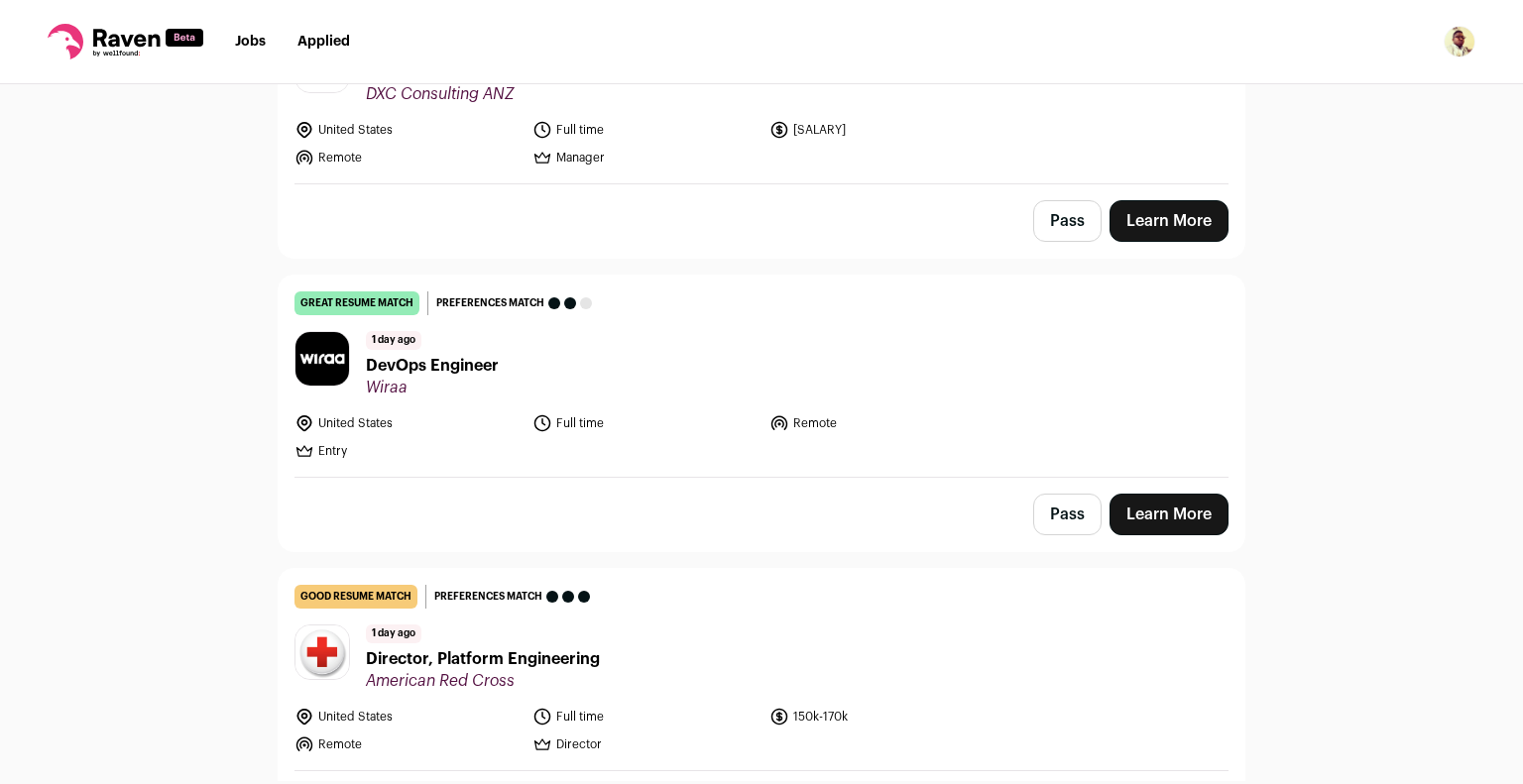 click on "Learn More" at bounding box center [1169, 514] 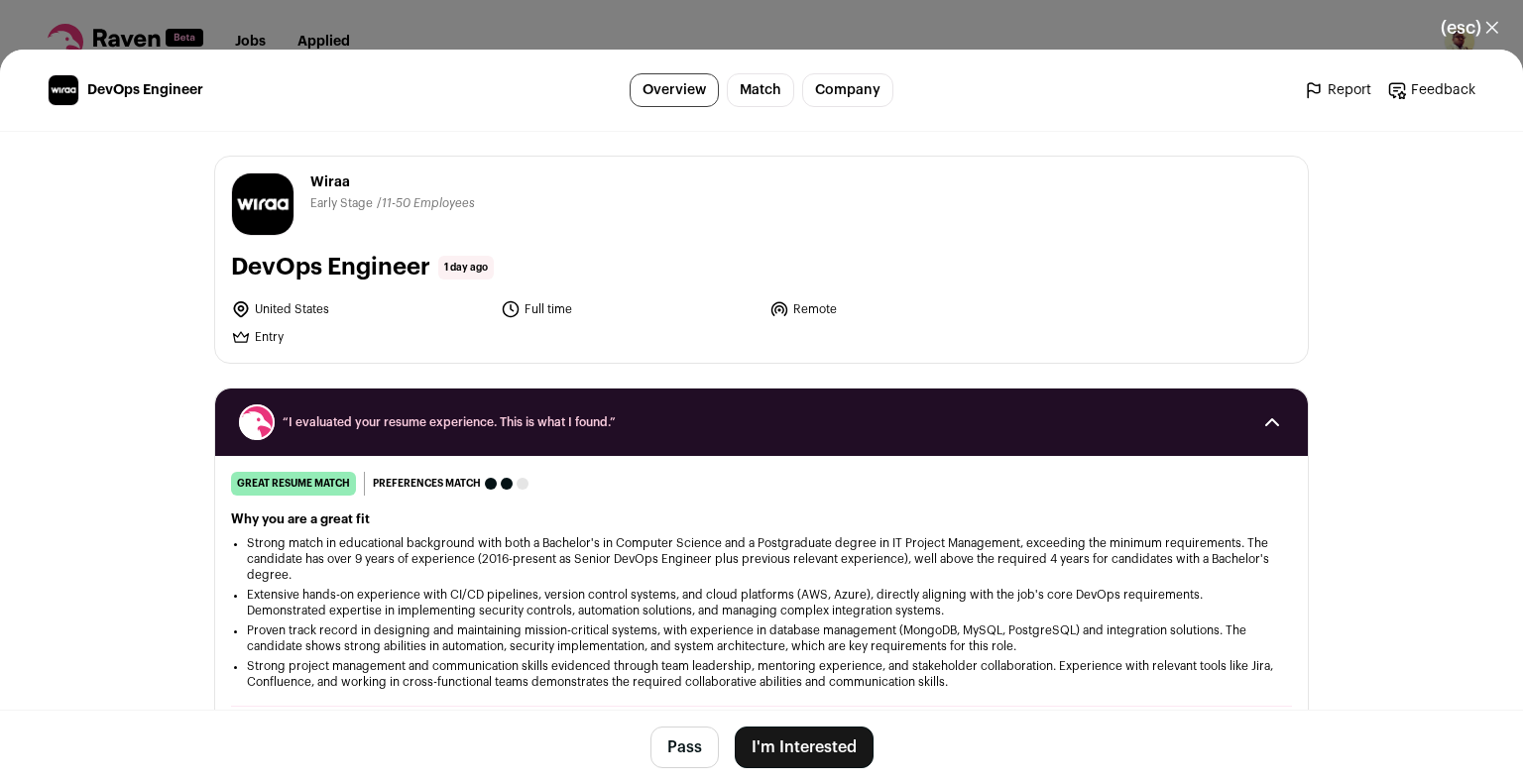 click on "I'm Interested" at bounding box center (804, 747) 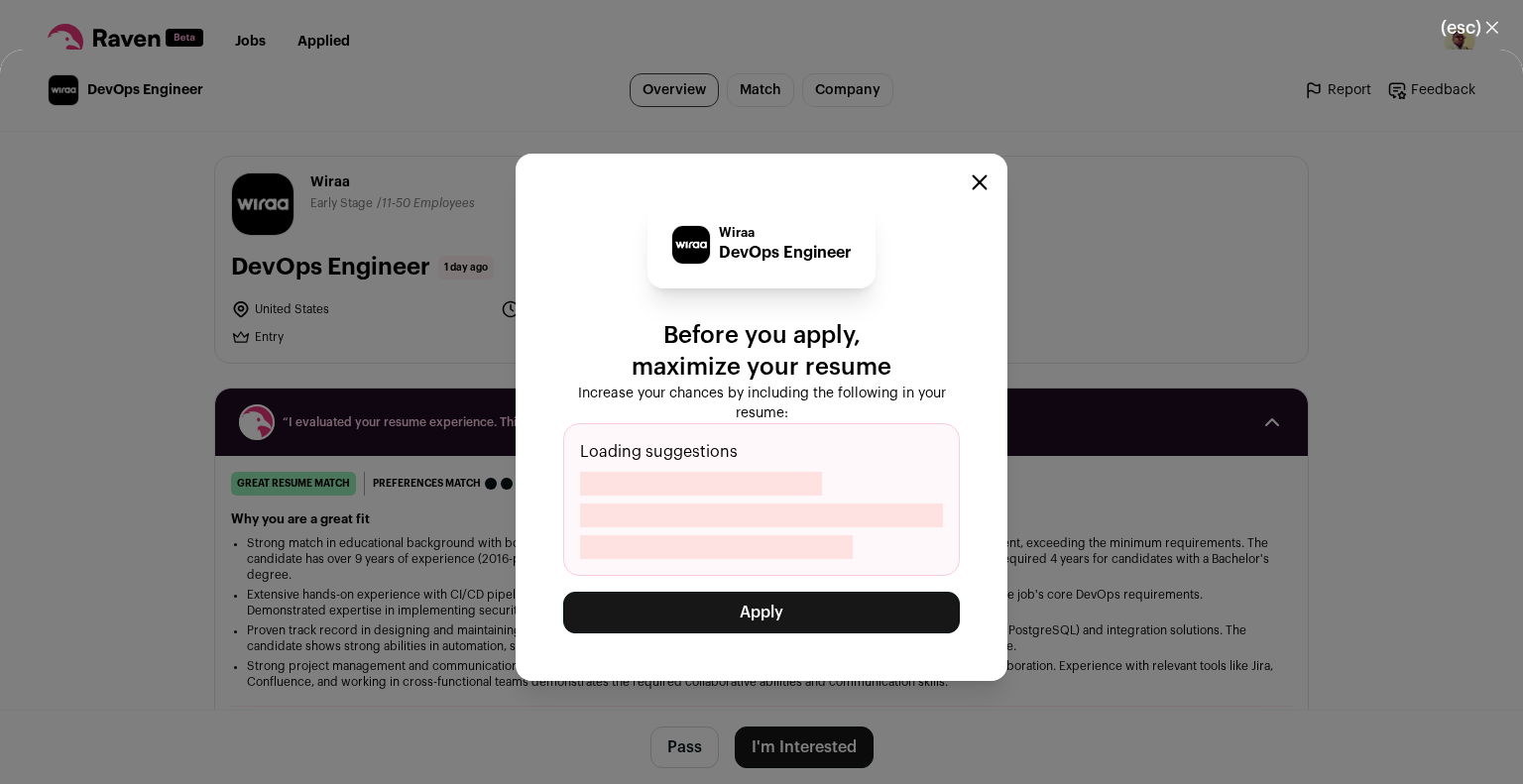 click on "Apply" at bounding box center (762, 613) 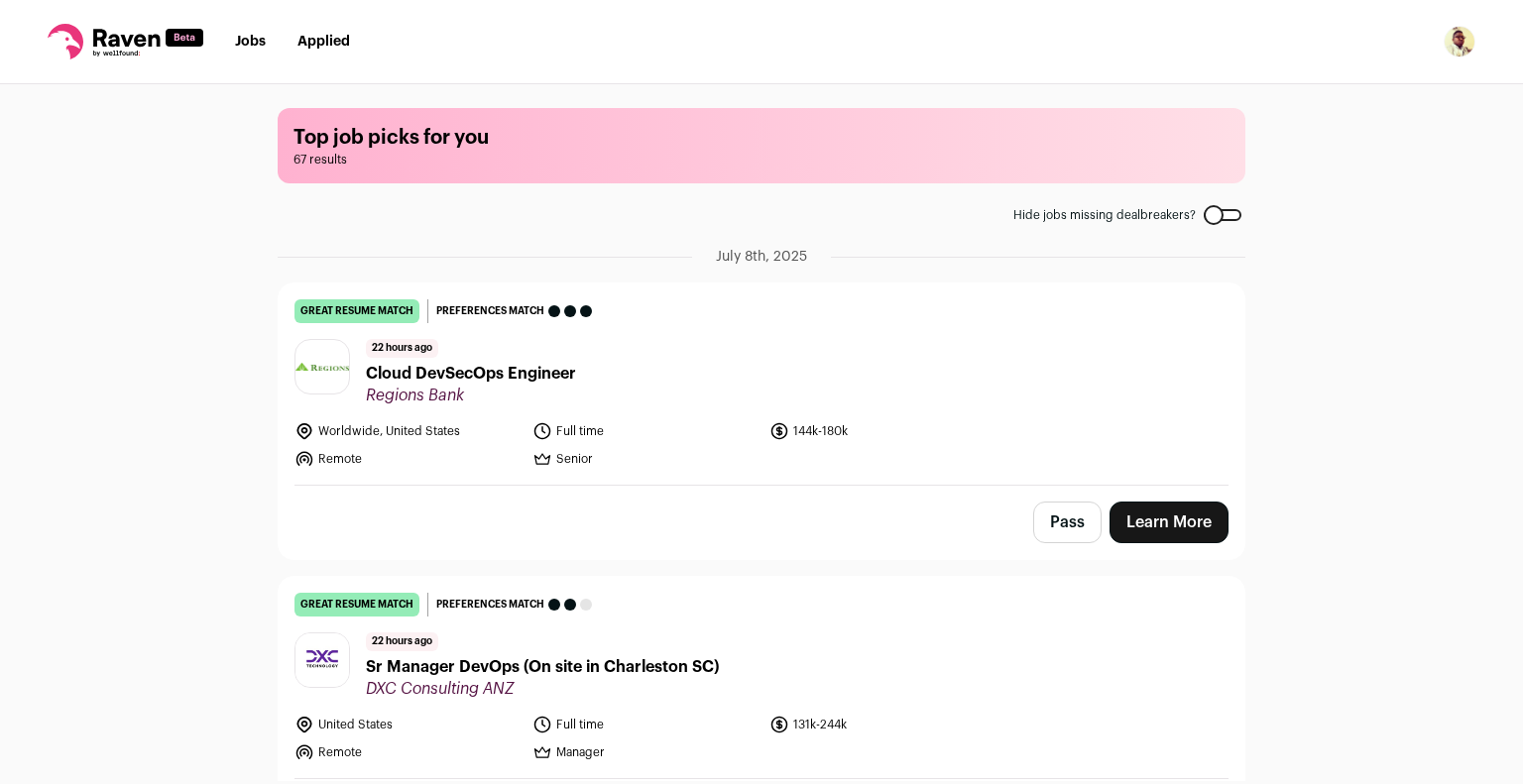 scroll, scrollTop: 0, scrollLeft: 0, axis: both 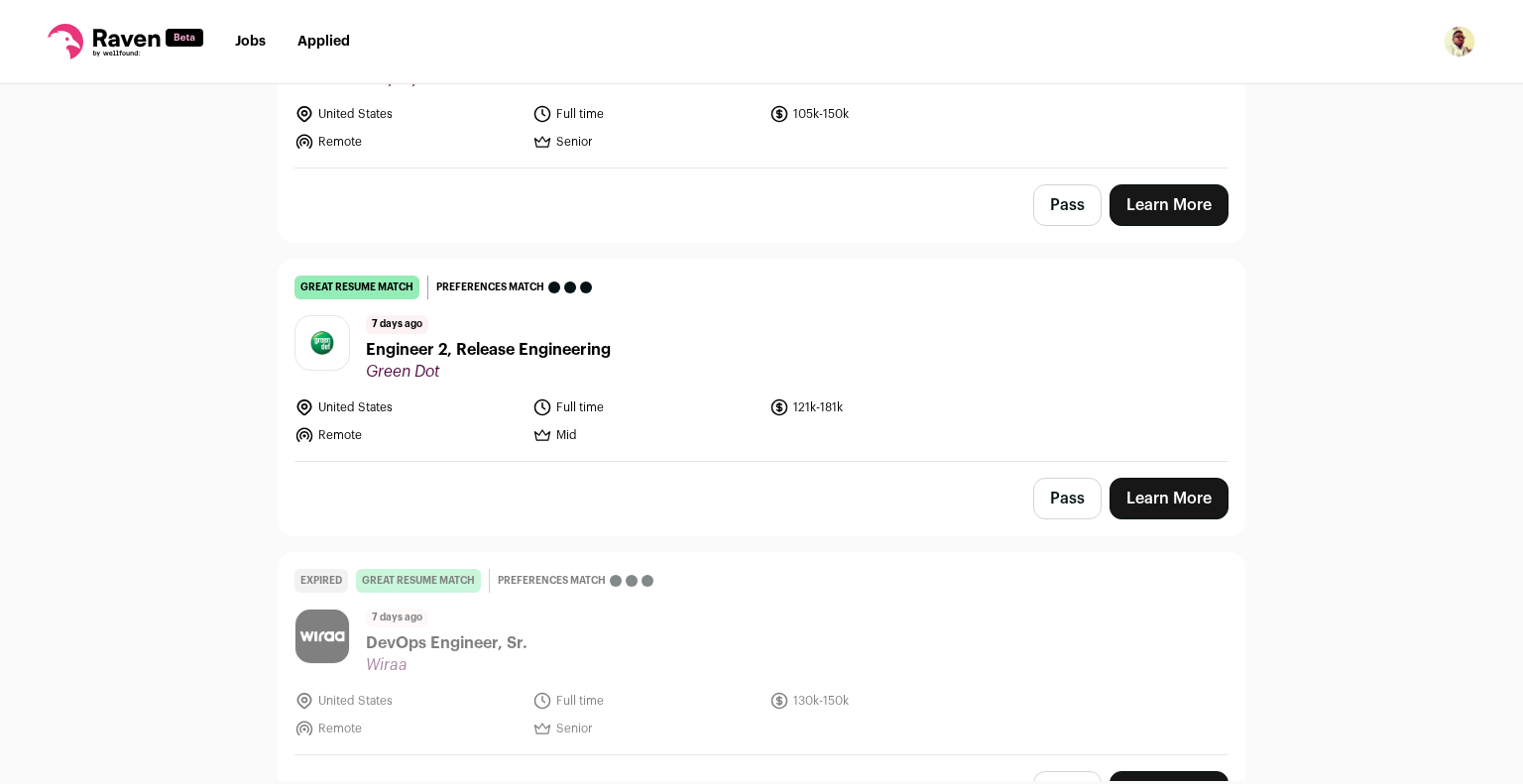click on "Learn More" at bounding box center [1169, 499] 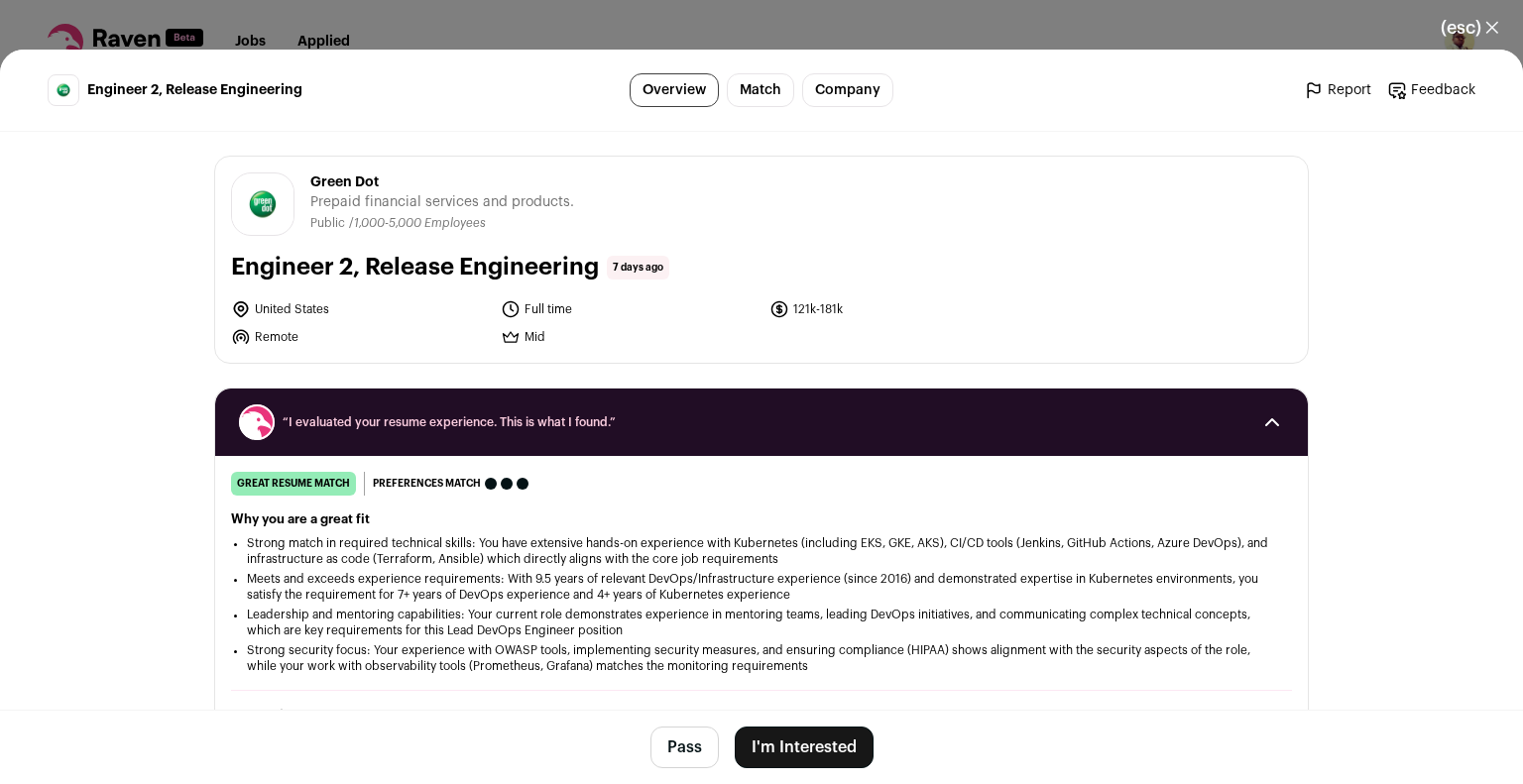 click on "I'm Interested" at bounding box center (804, 747) 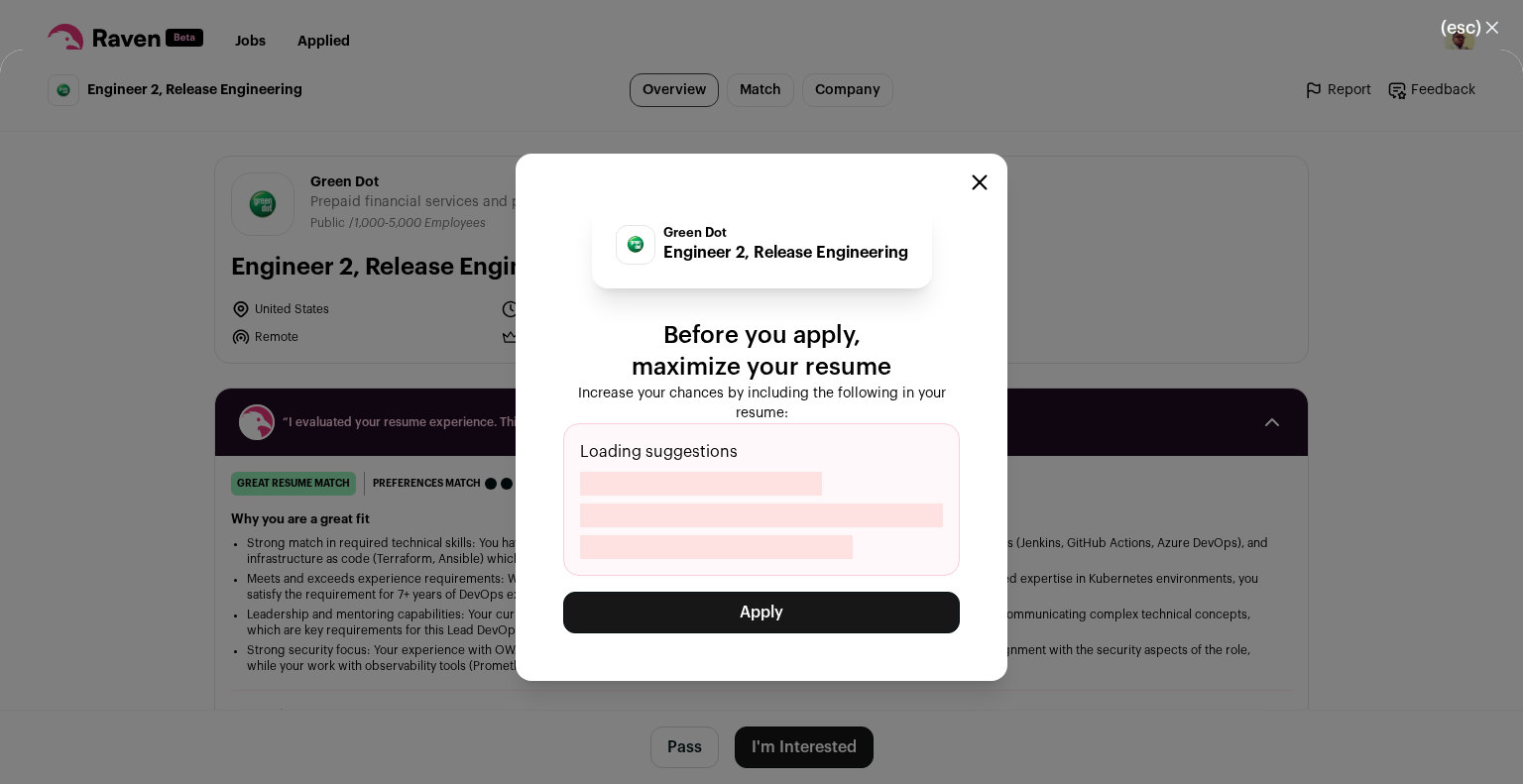 click on "Apply" at bounding box center [762, 613] 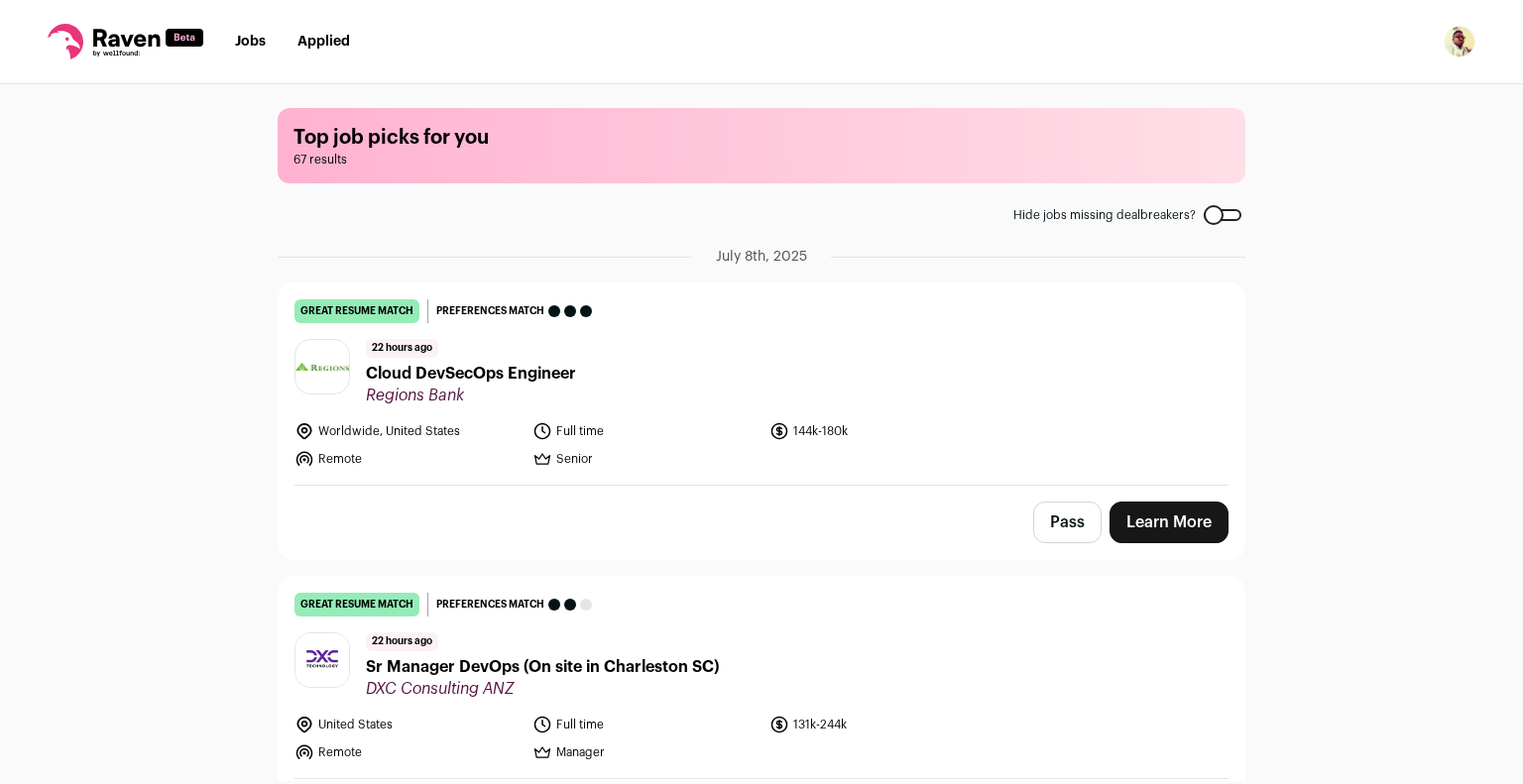 scroll, scrollTop: 0, scrollLeft: 0, axis: both 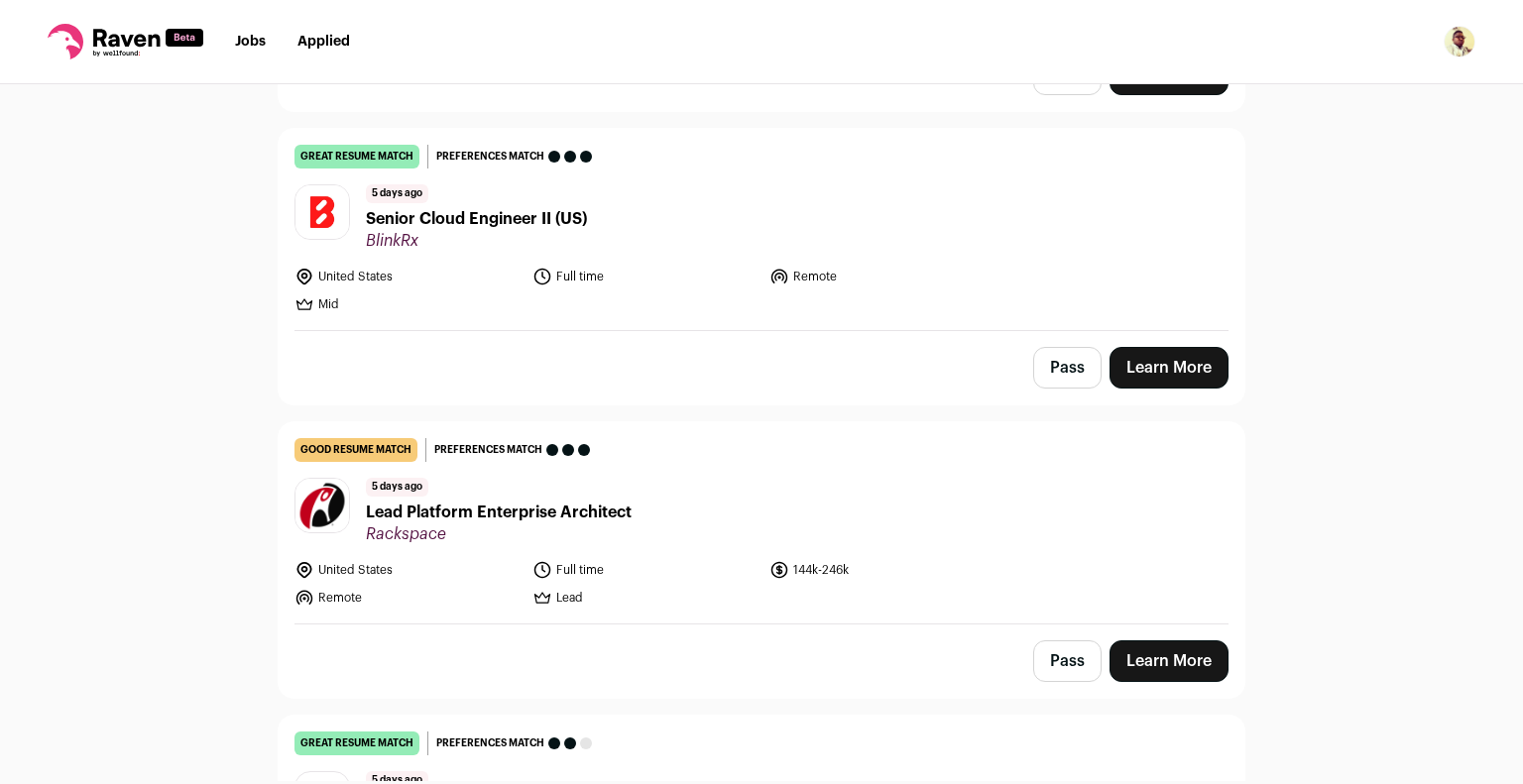 click on "Learn More" at bounding box center [1169, 368] 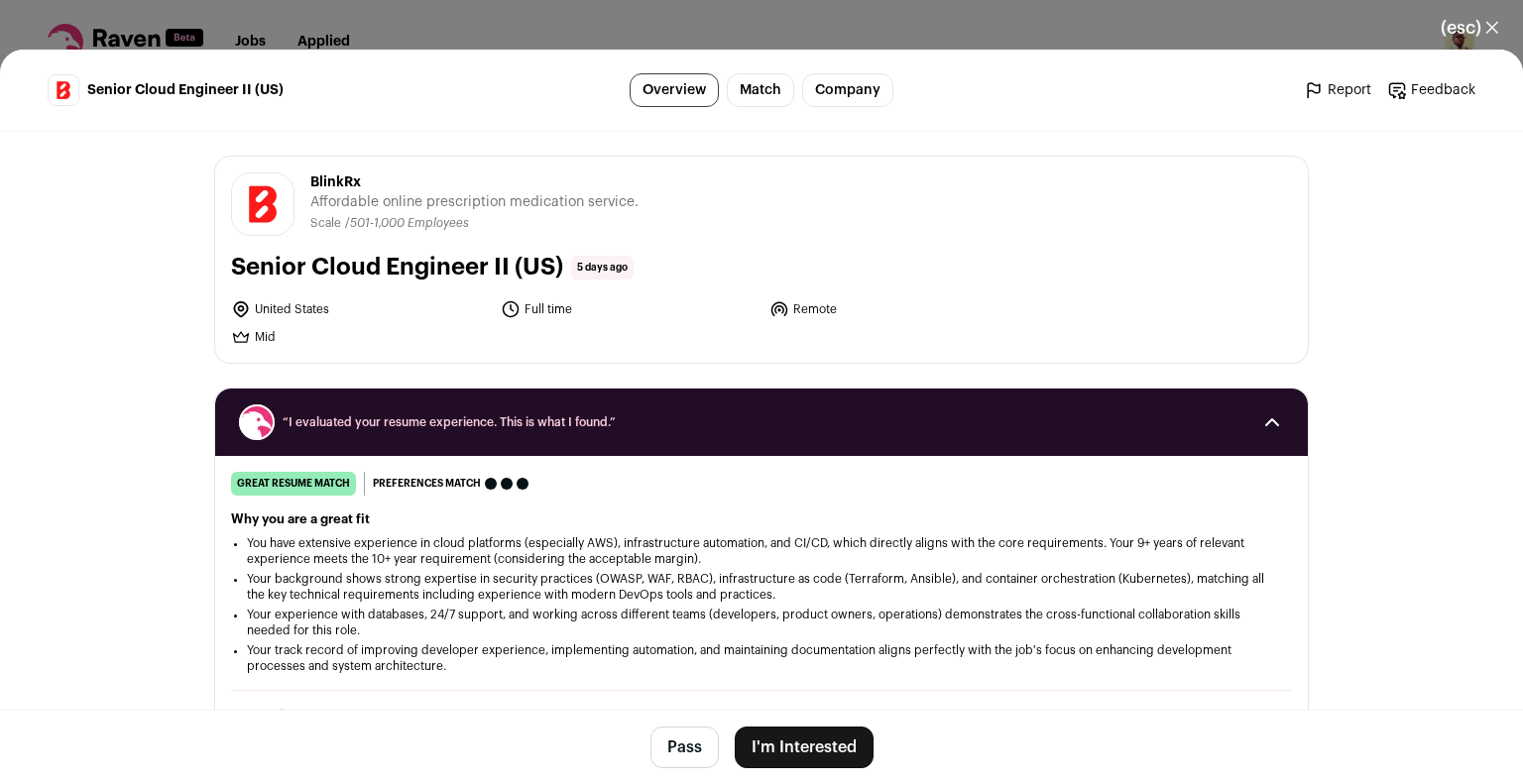 click on "I'm Interested" at bounding box center (804, 747) 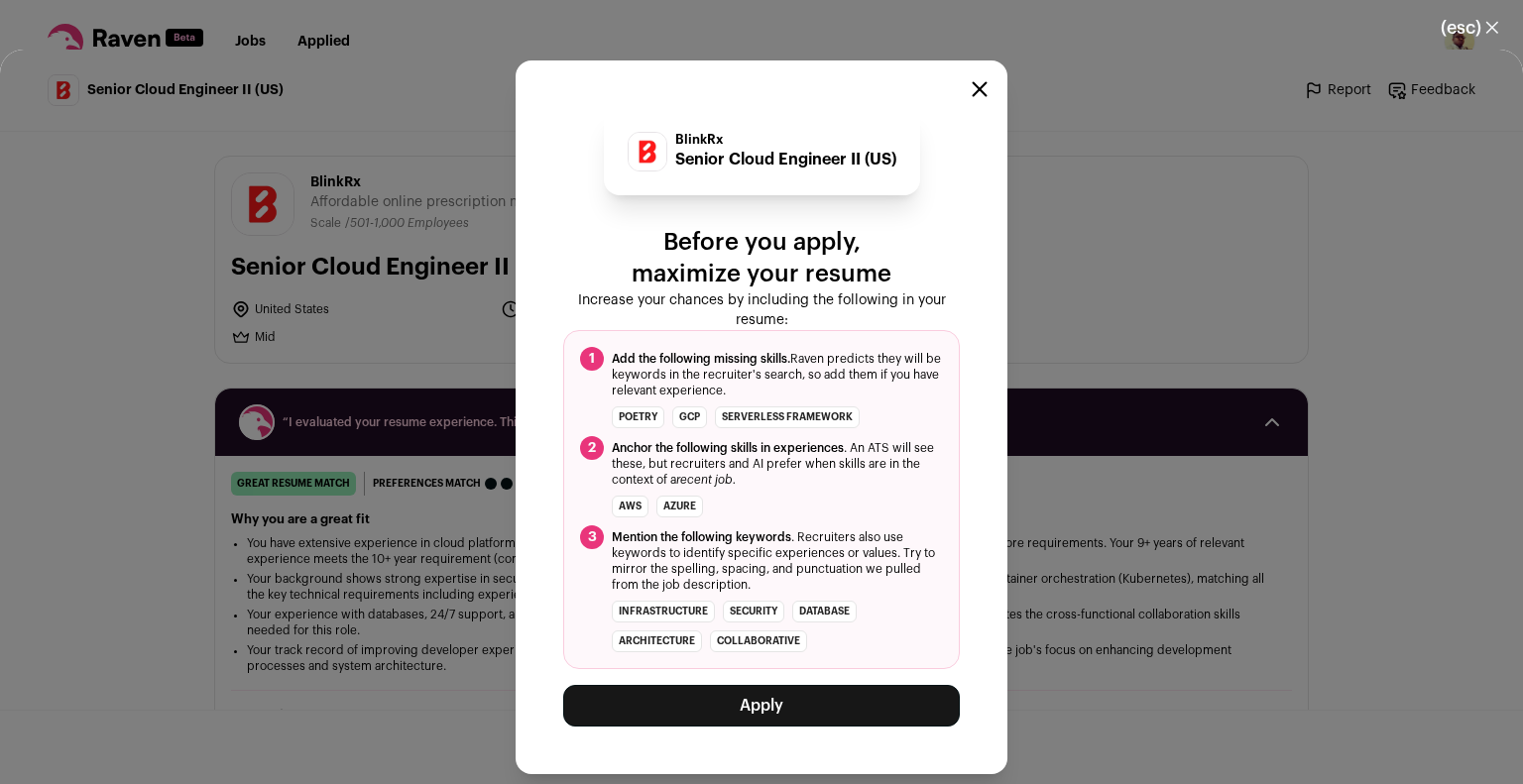 click on "Apply" at bounding box center (762, 706) 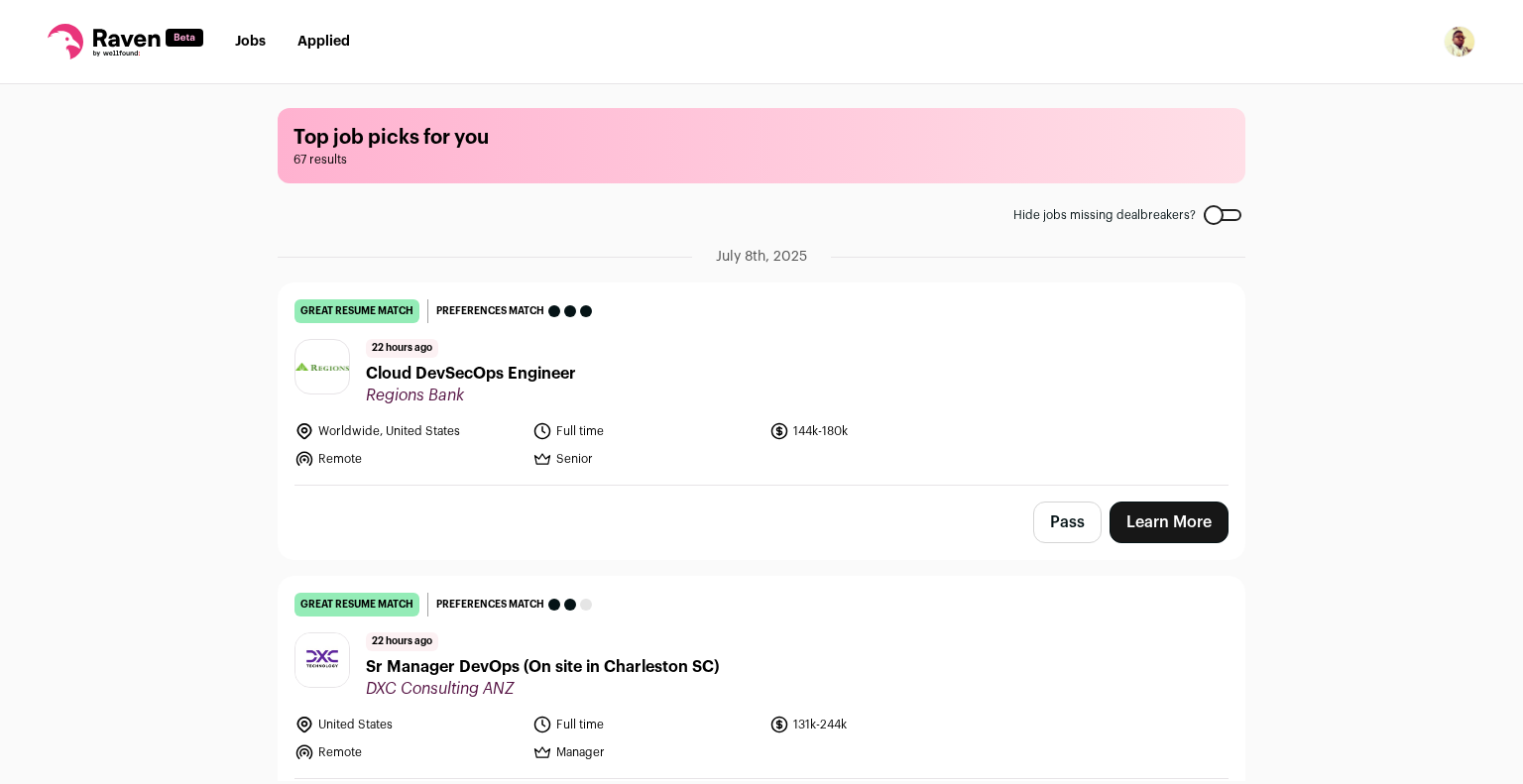 scroll, scrollTop: 0, scrollLeft: 0, axis: both 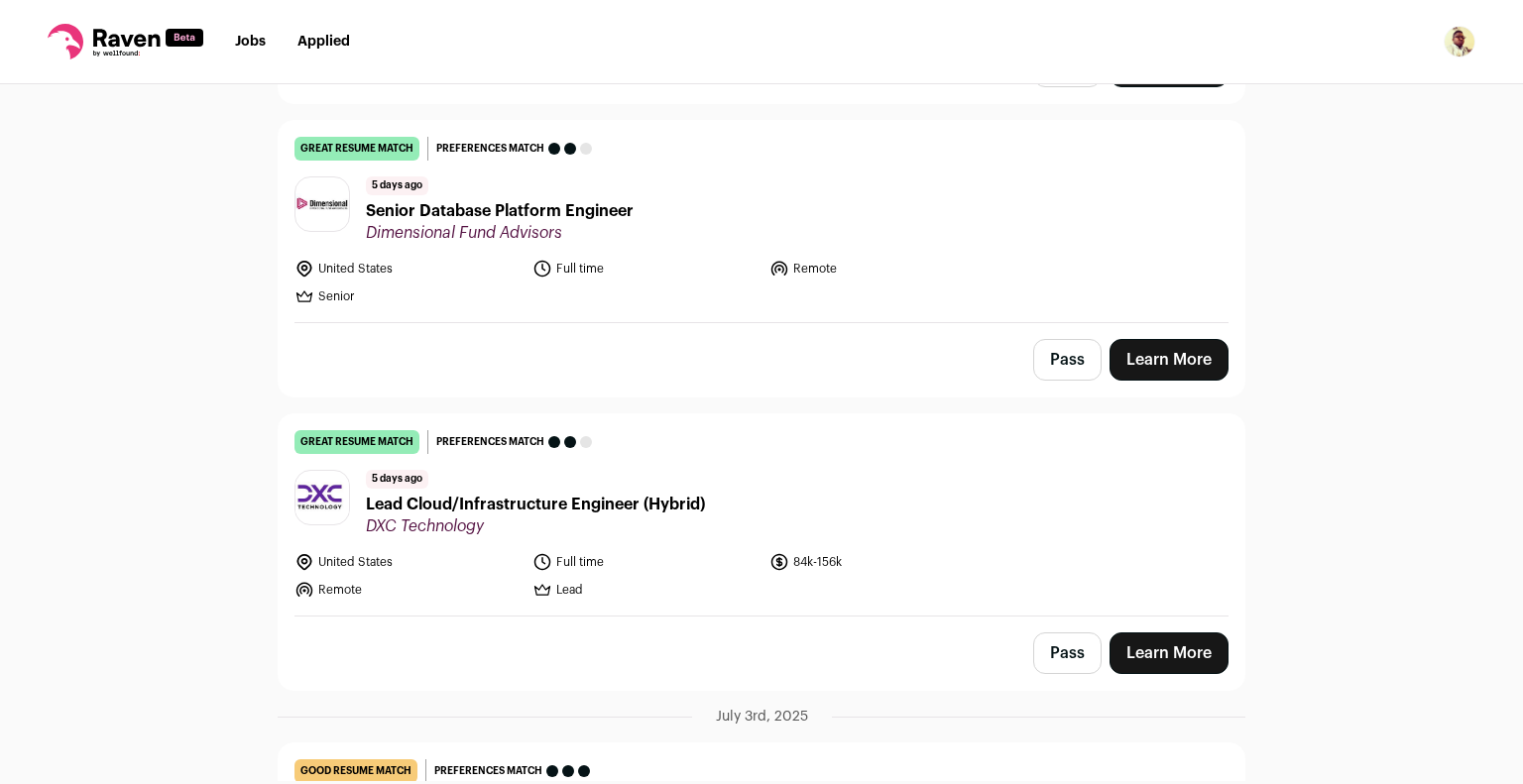 click on "Learn More" at bounding box center (1169, 360) 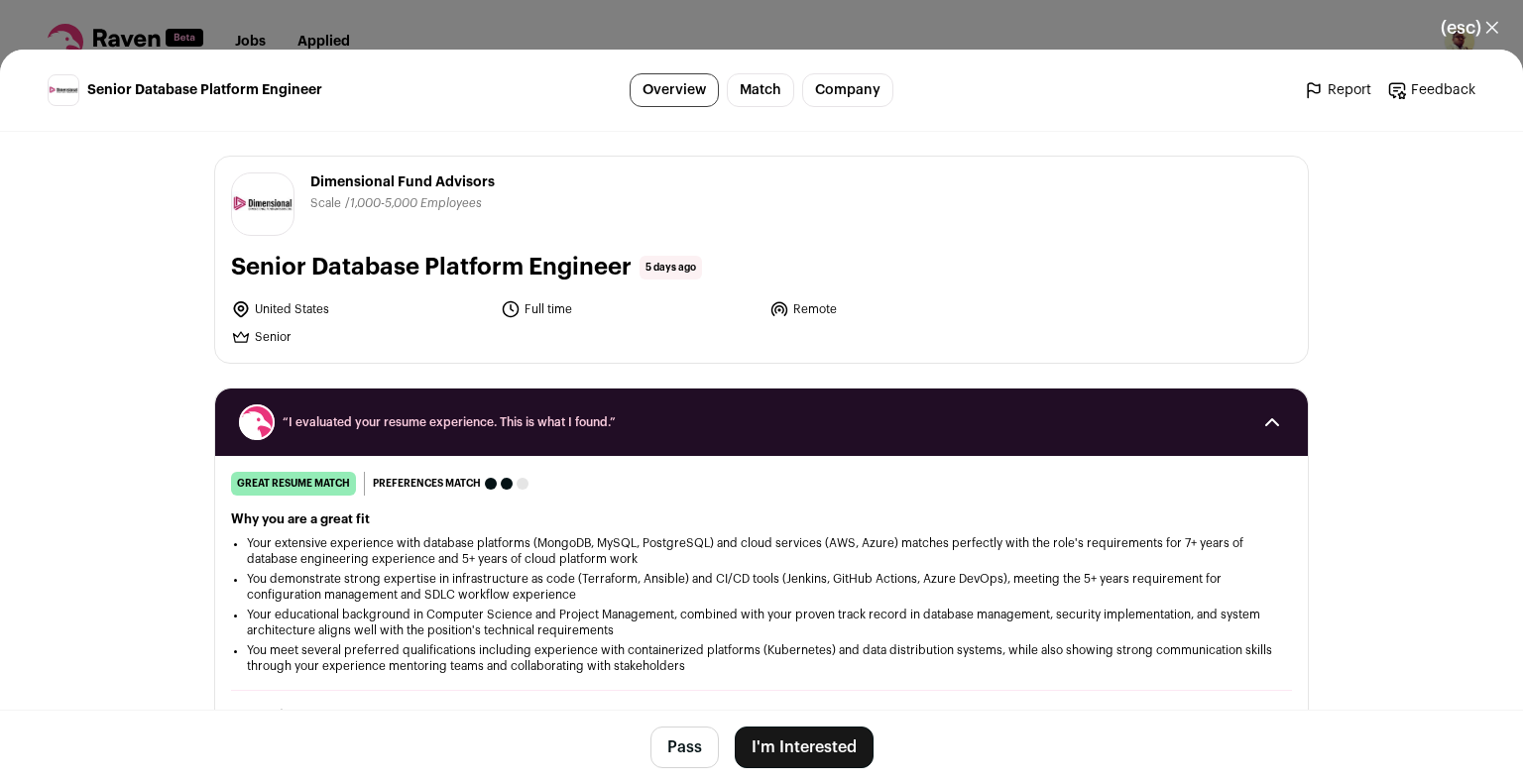 click on "I'm Interested" at bounding box center [804, 747] 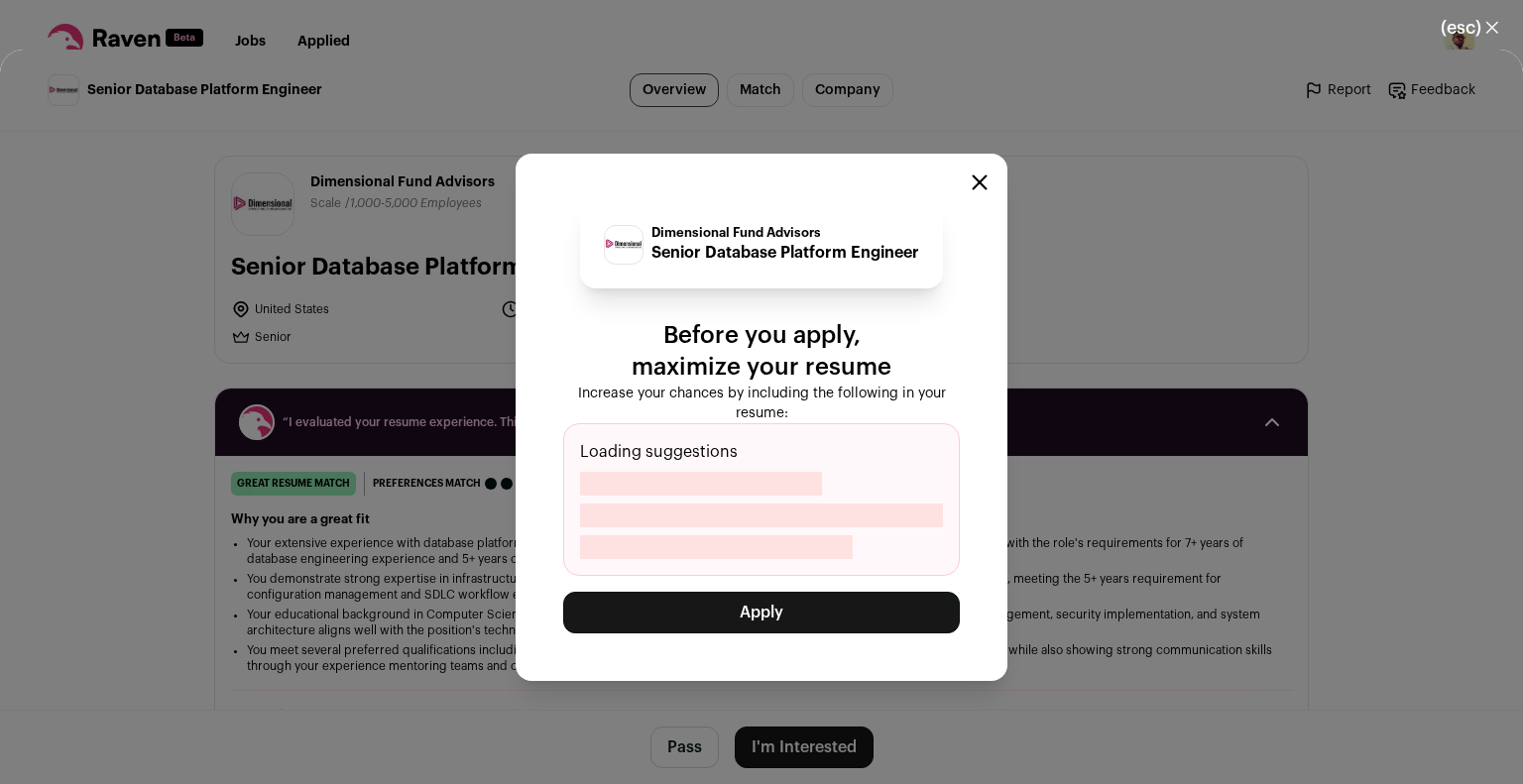 click on "Apply" at bounding box center (762, 613) 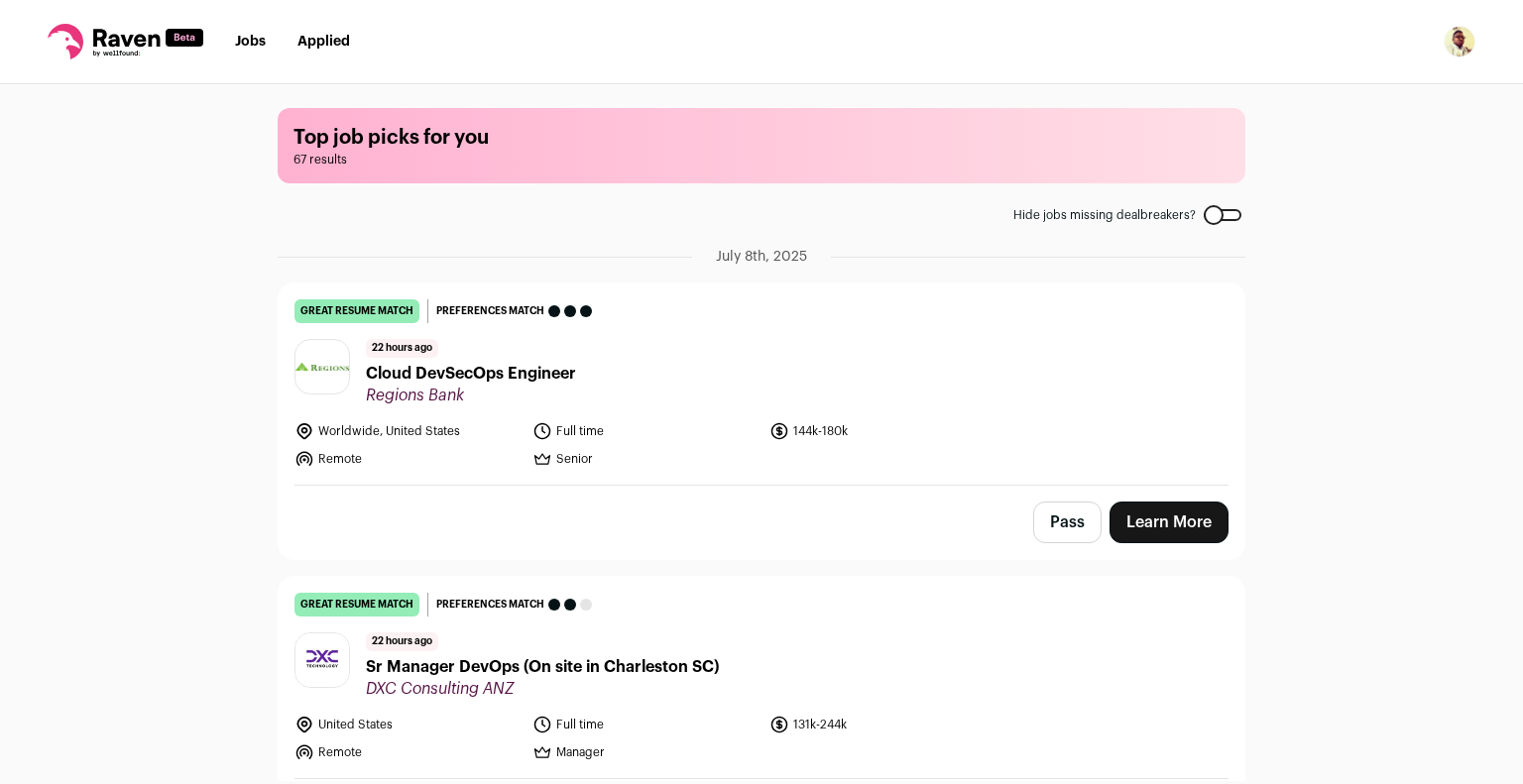 scroll, scrollTop: 0, scrollLeft: 0, axis: both 